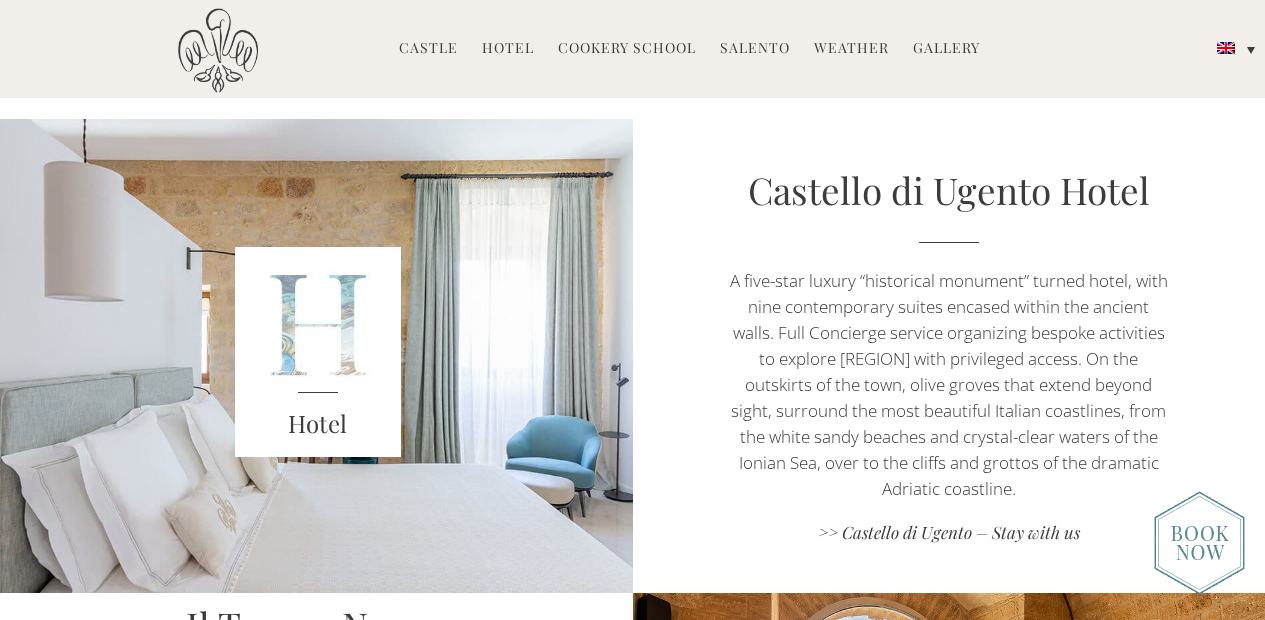 scroll, scrollTop: 0, scrollLeft: 0, axis: both 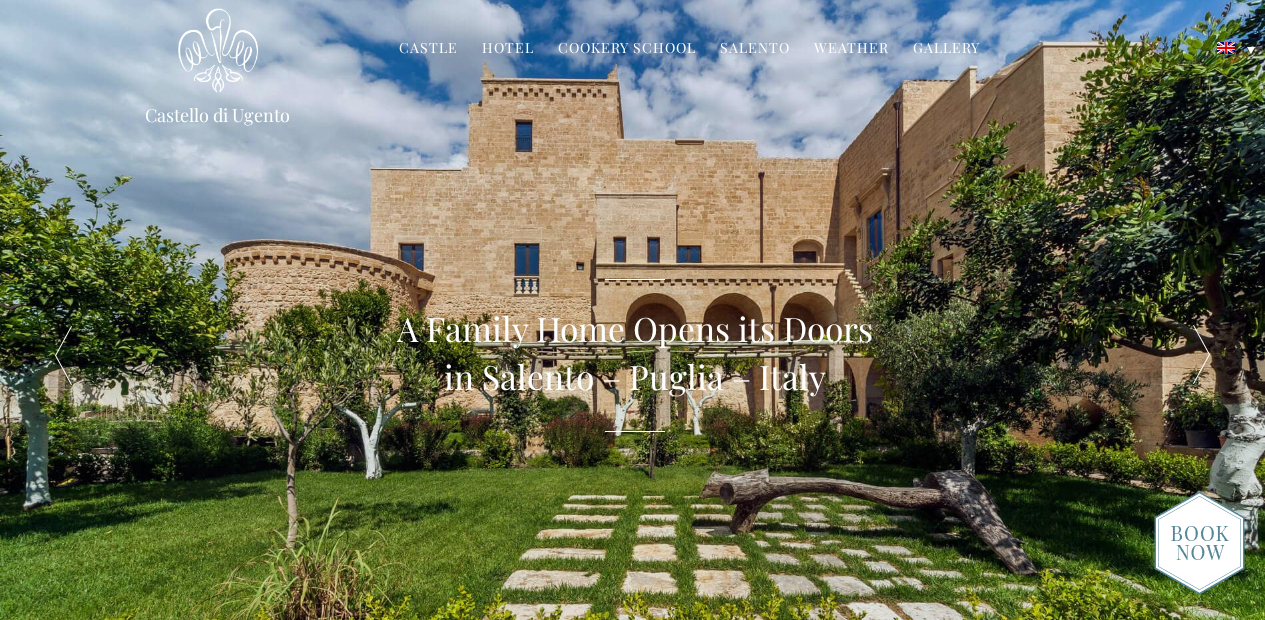 click on "Gallery" at bounding box center (946, 49) 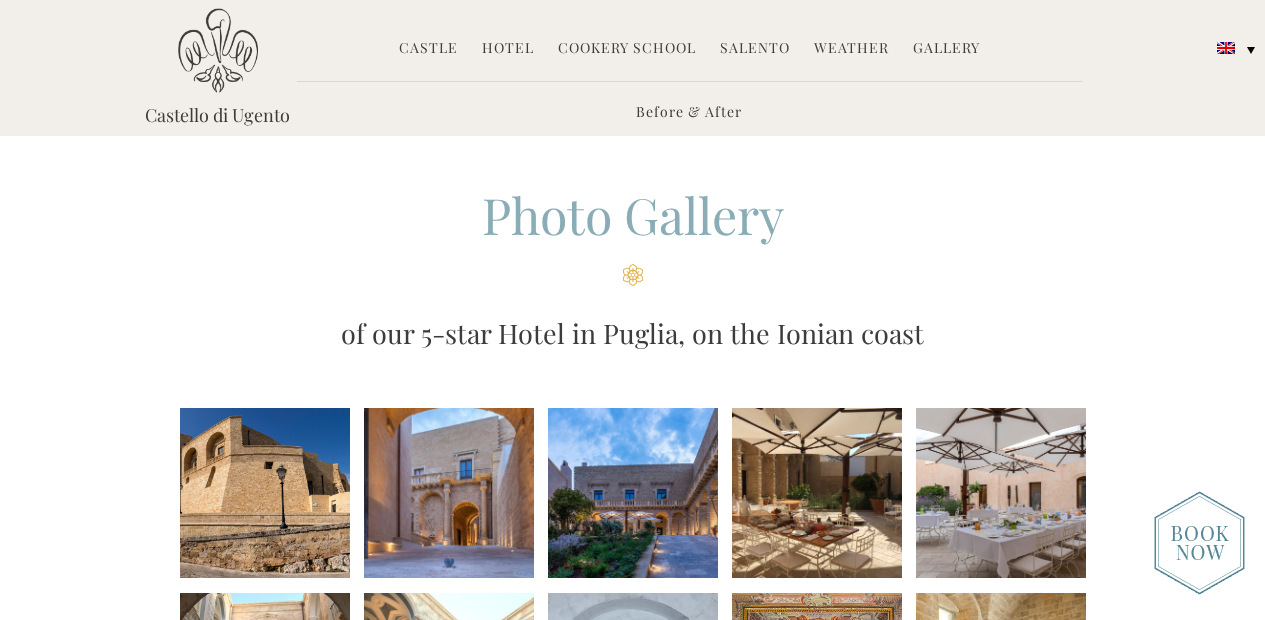 scroll, scrollTop: 115, scrollLeft: 0, axis: vertical 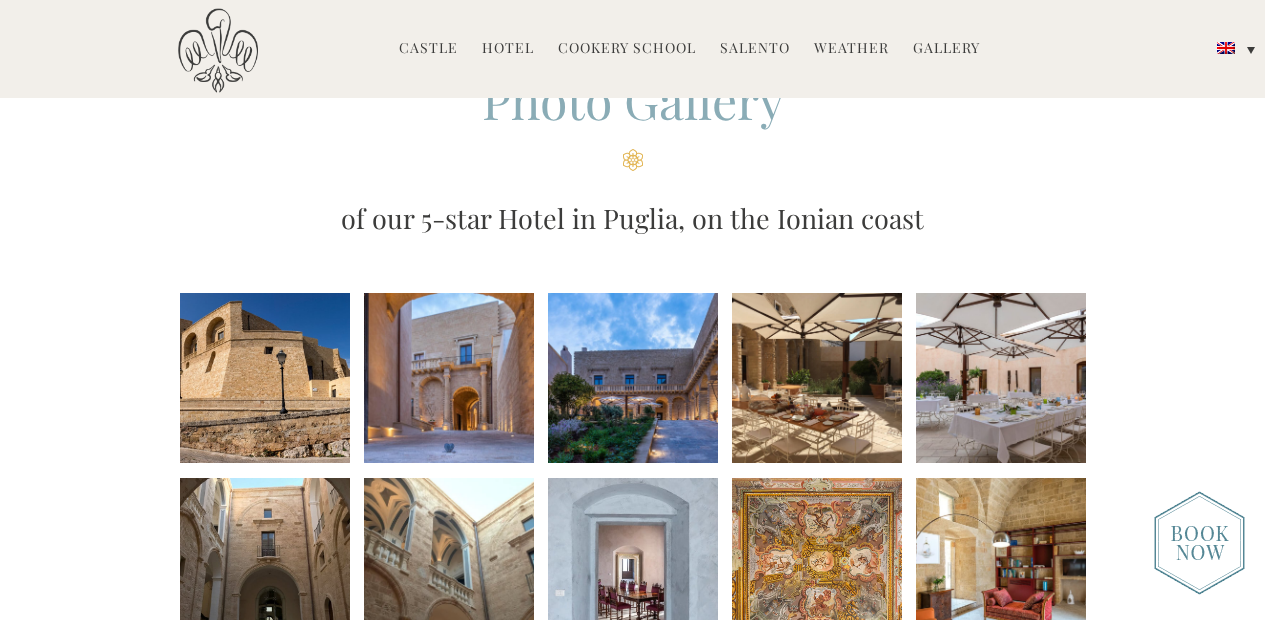 click at bounding box center (449, 378) 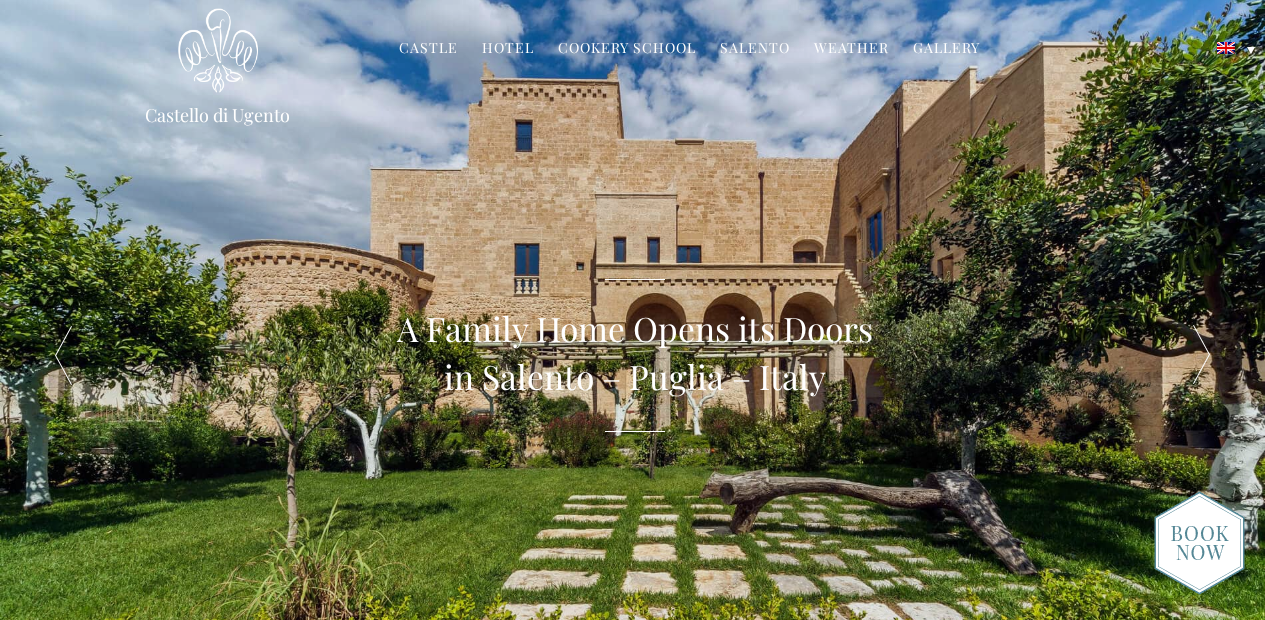 scroll, scrollTop: 0, scrollLeft: 0, axis: both 